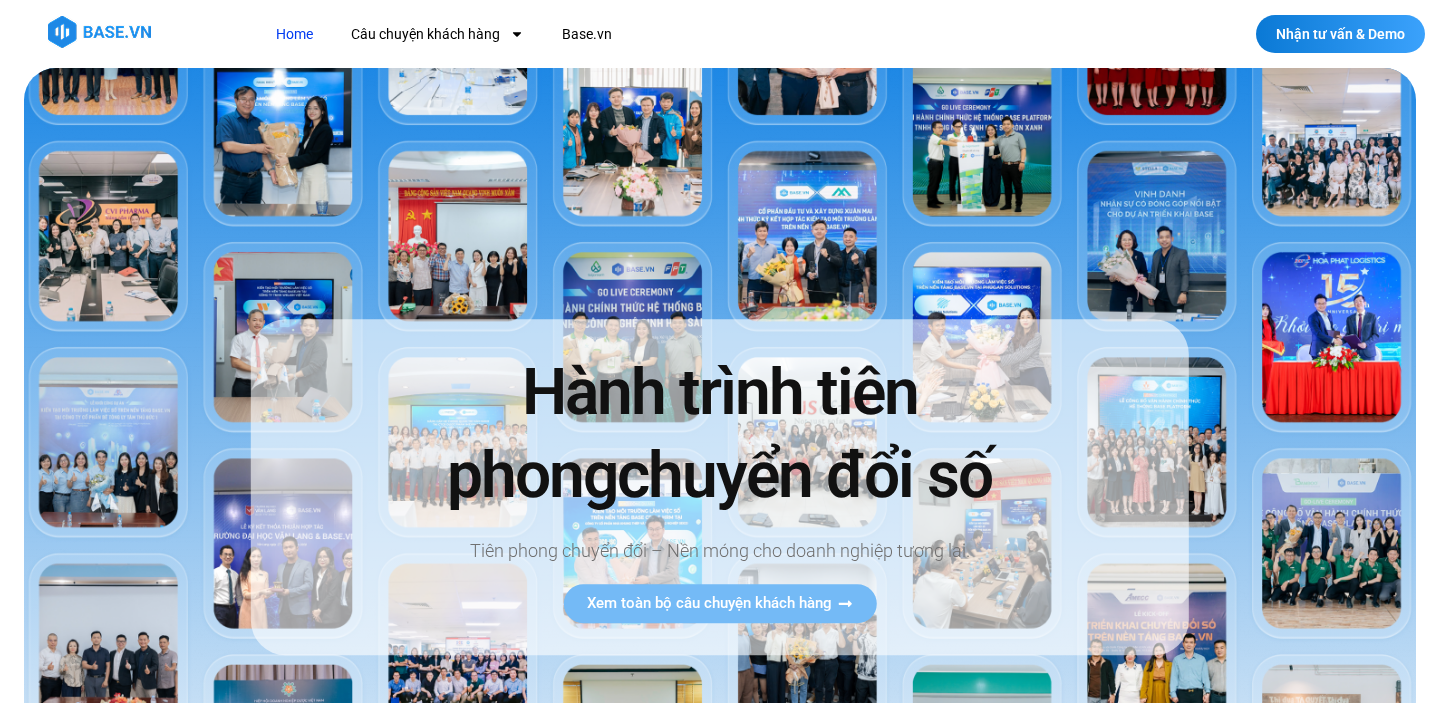 scroll, scrollTop: 0, scrollLeft: 0, axis: both 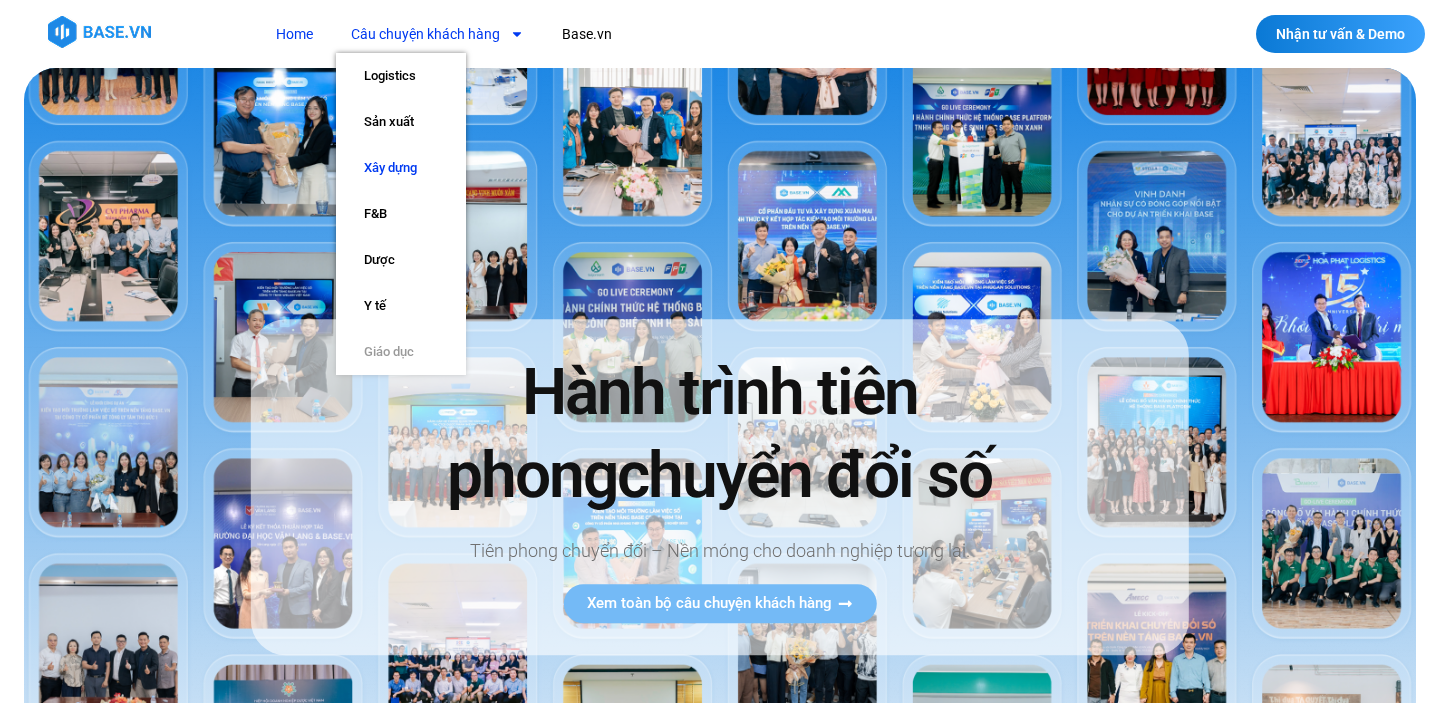 click on "Xây dựng" 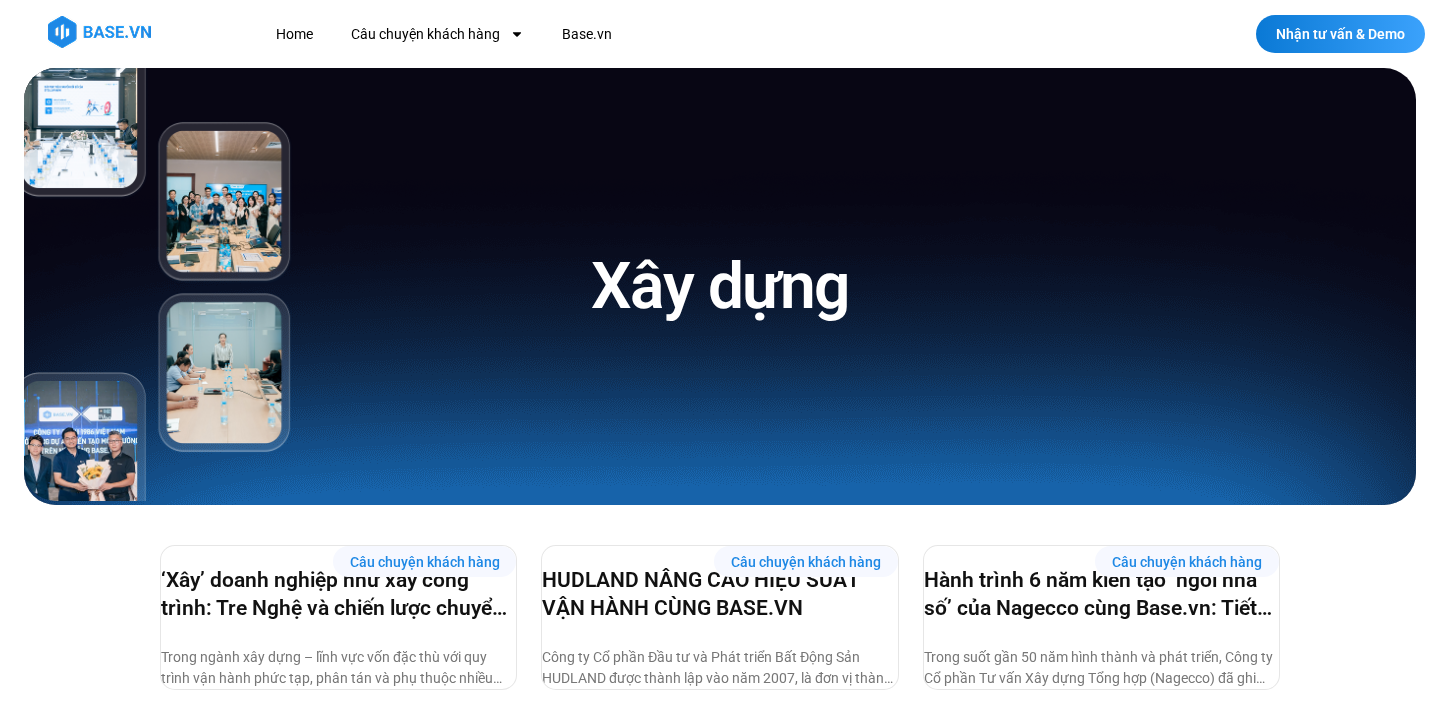 scroll, scrollTop: 0, scrollLeft: 0, axis: both 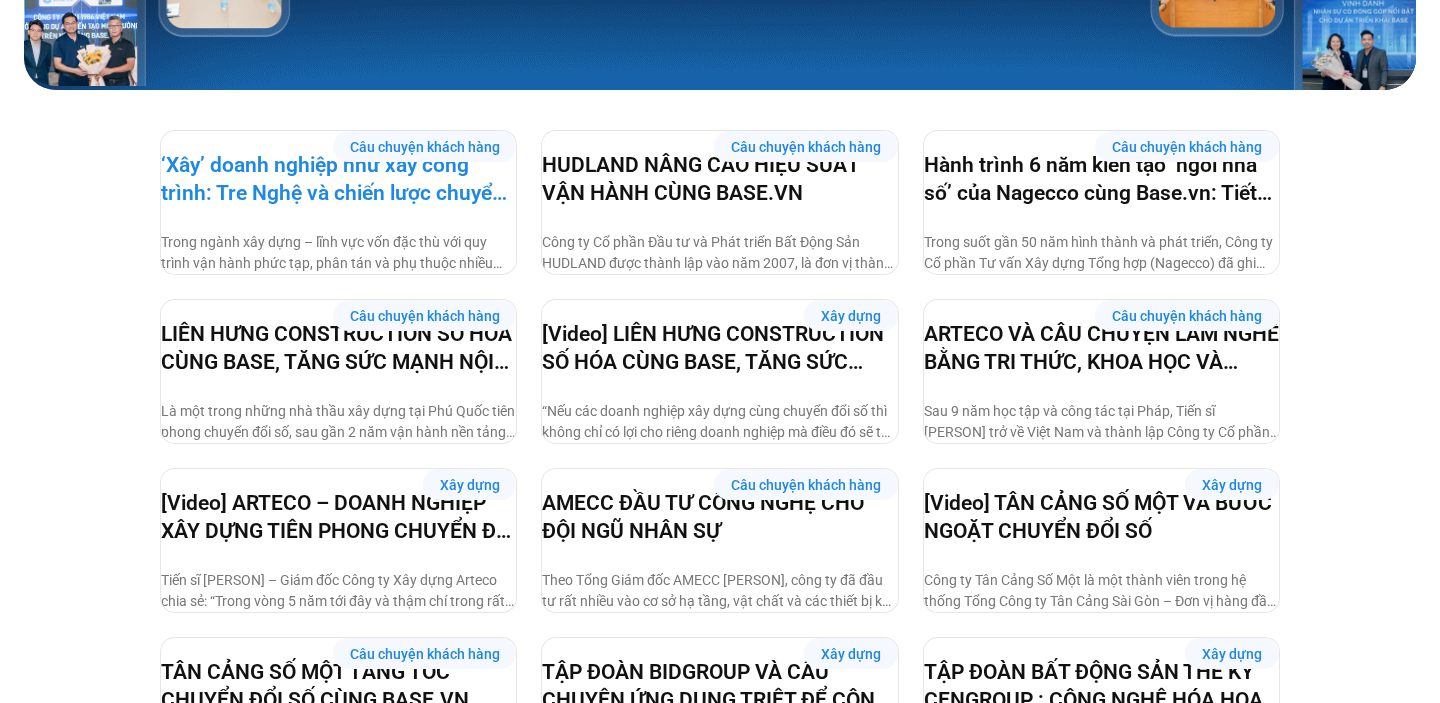 click on "‘Xây’ doanh nghiệp như xây công trình: Tre Nghệ và chiến lược chuyển đổi từ gốc" at bounding box center (338, 179) 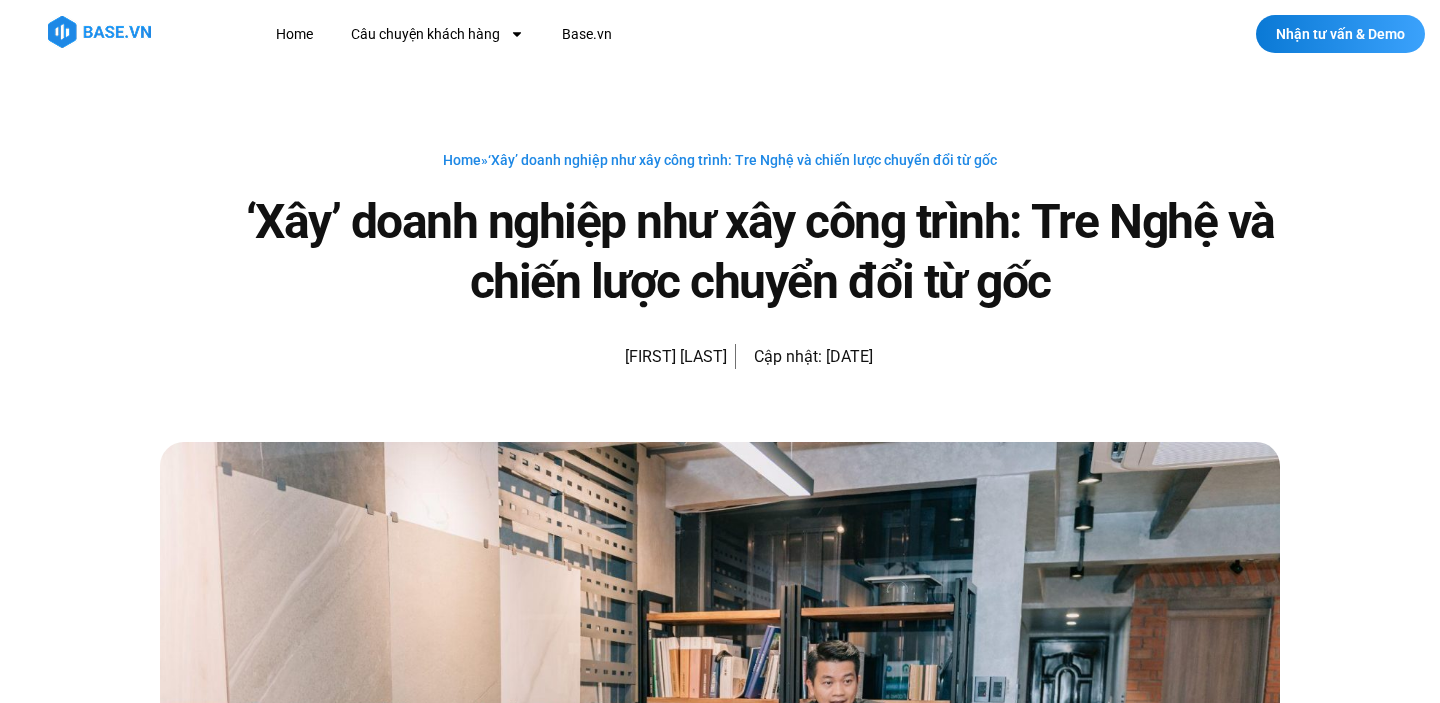 scroll, scrollTop: 0, scrollLeft: 0, axis: both 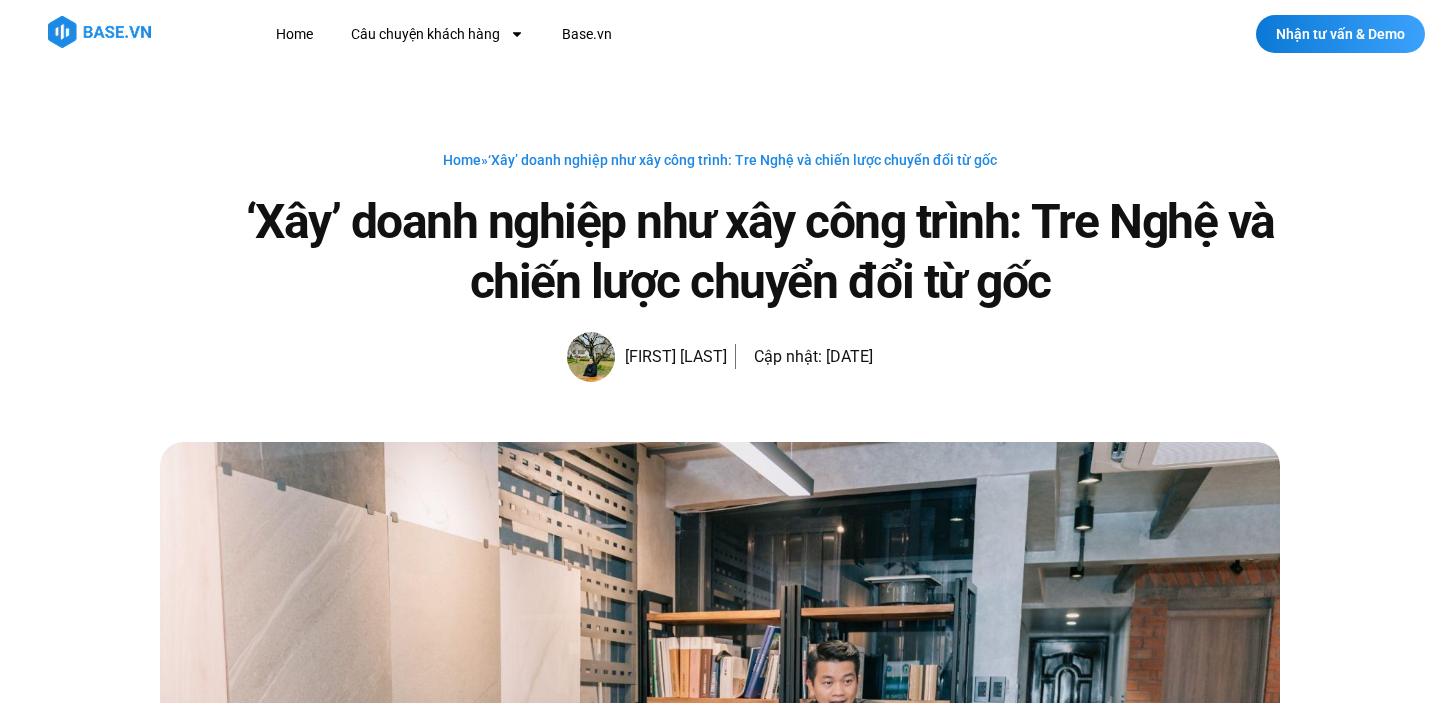 click at bounding box center [99, 32] 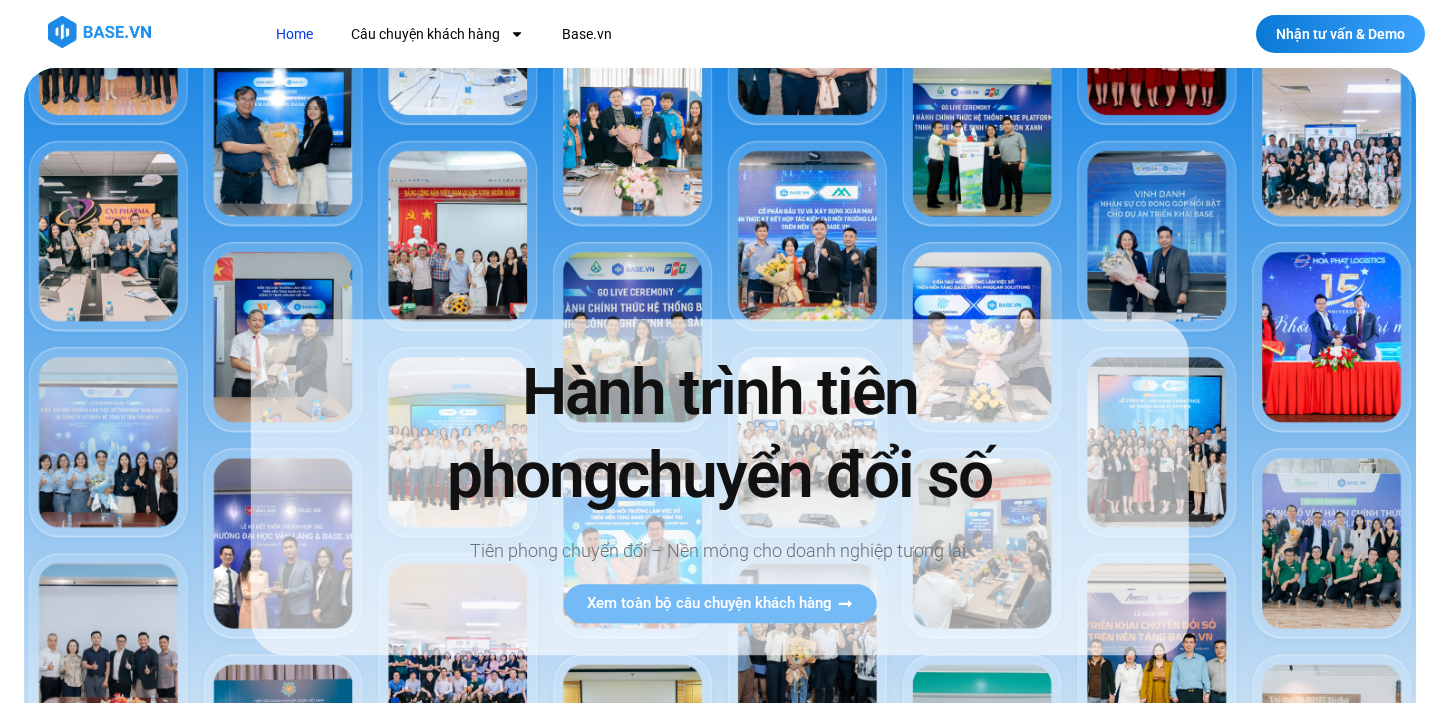 scroll, scrollTop: 0, scrollLeft: 0, axis: both 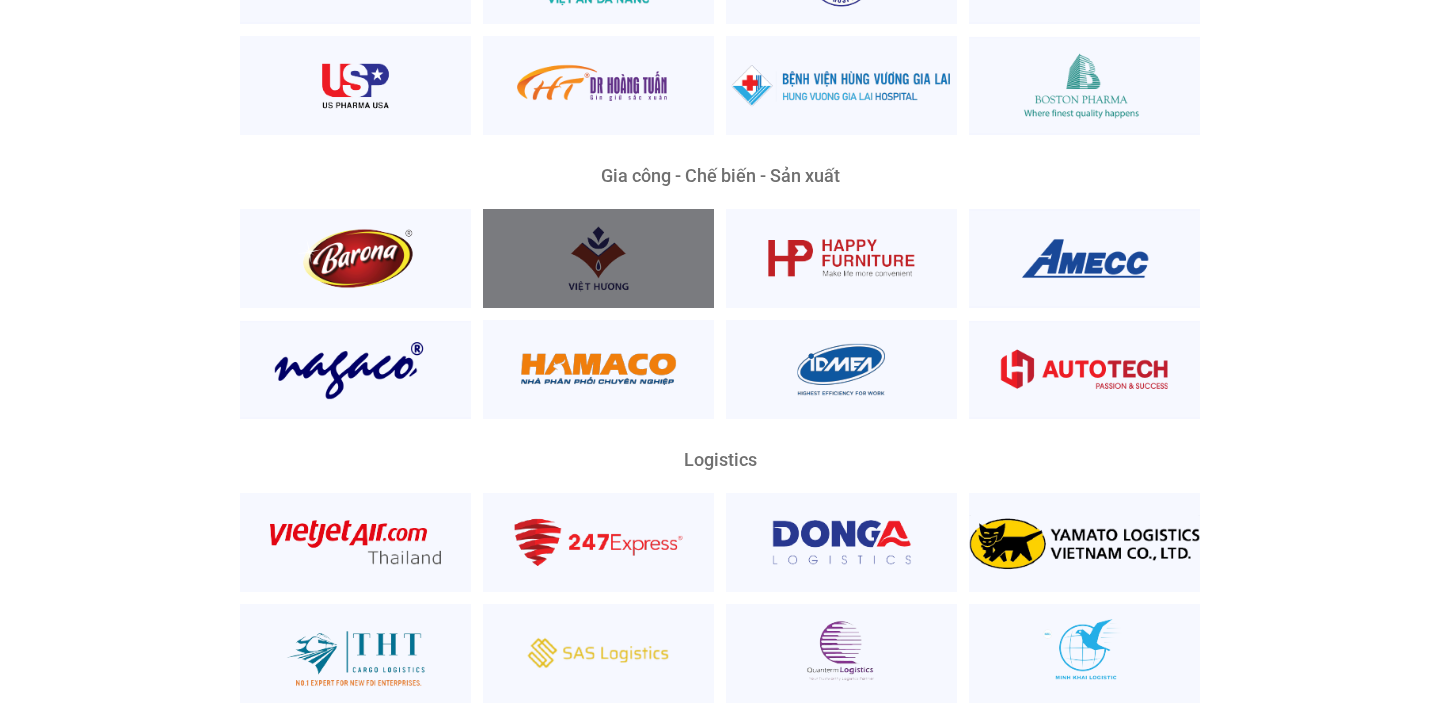 click at bounding box center (598, 258) 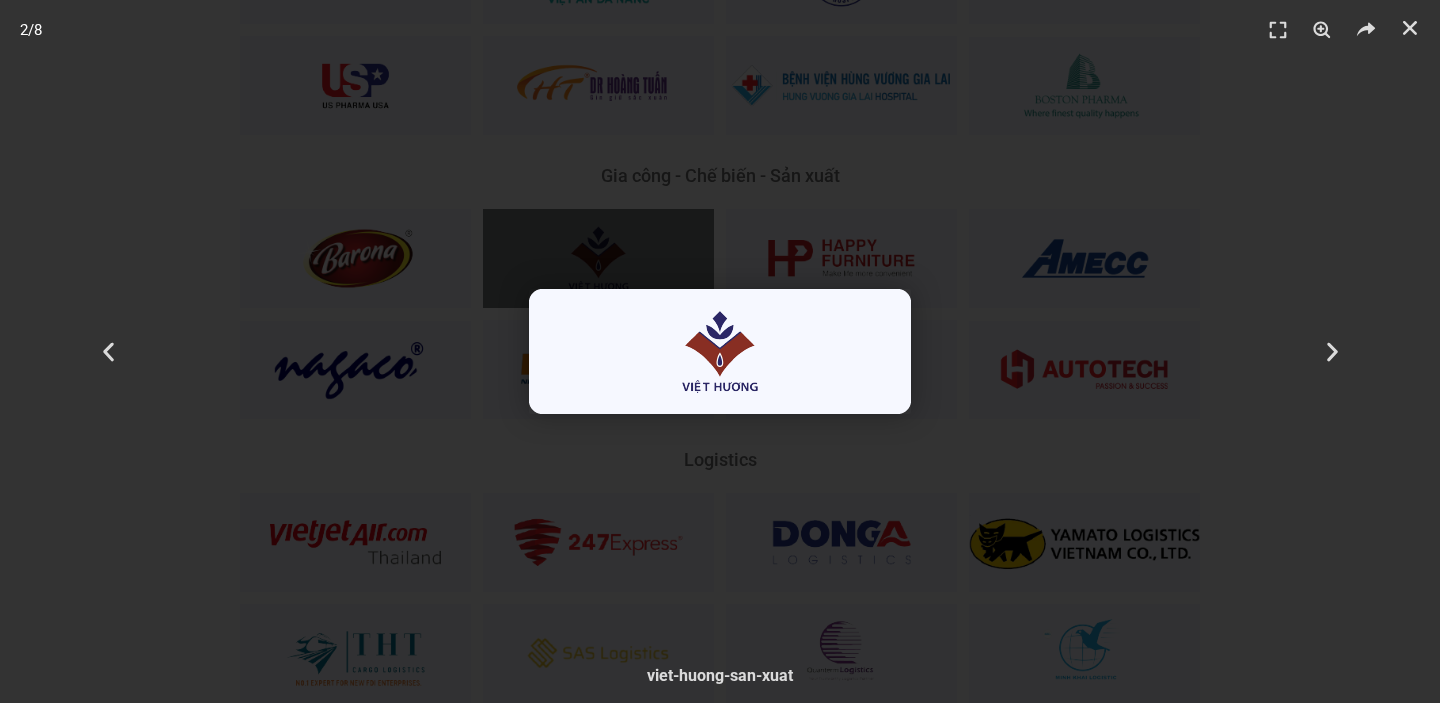click at bounding box center (720, 351) 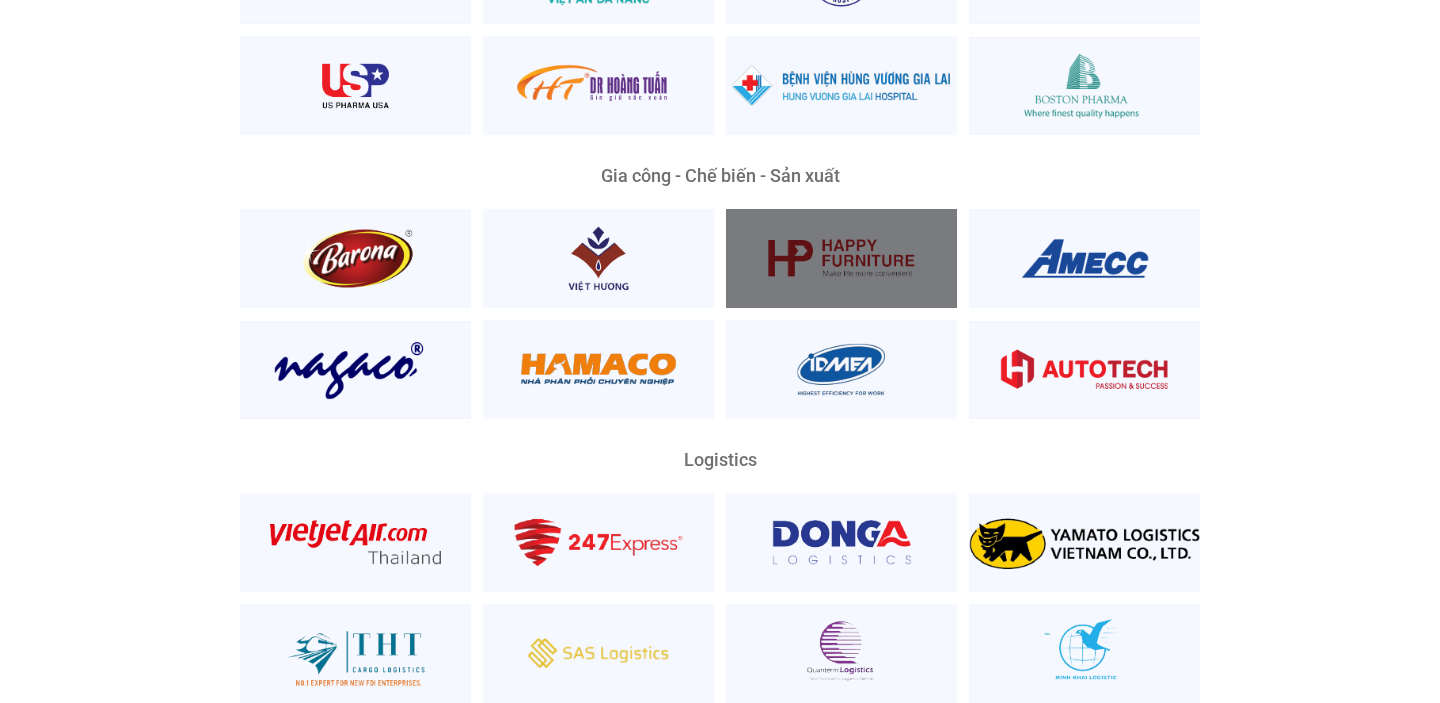 click at bounding box center [841, 258] 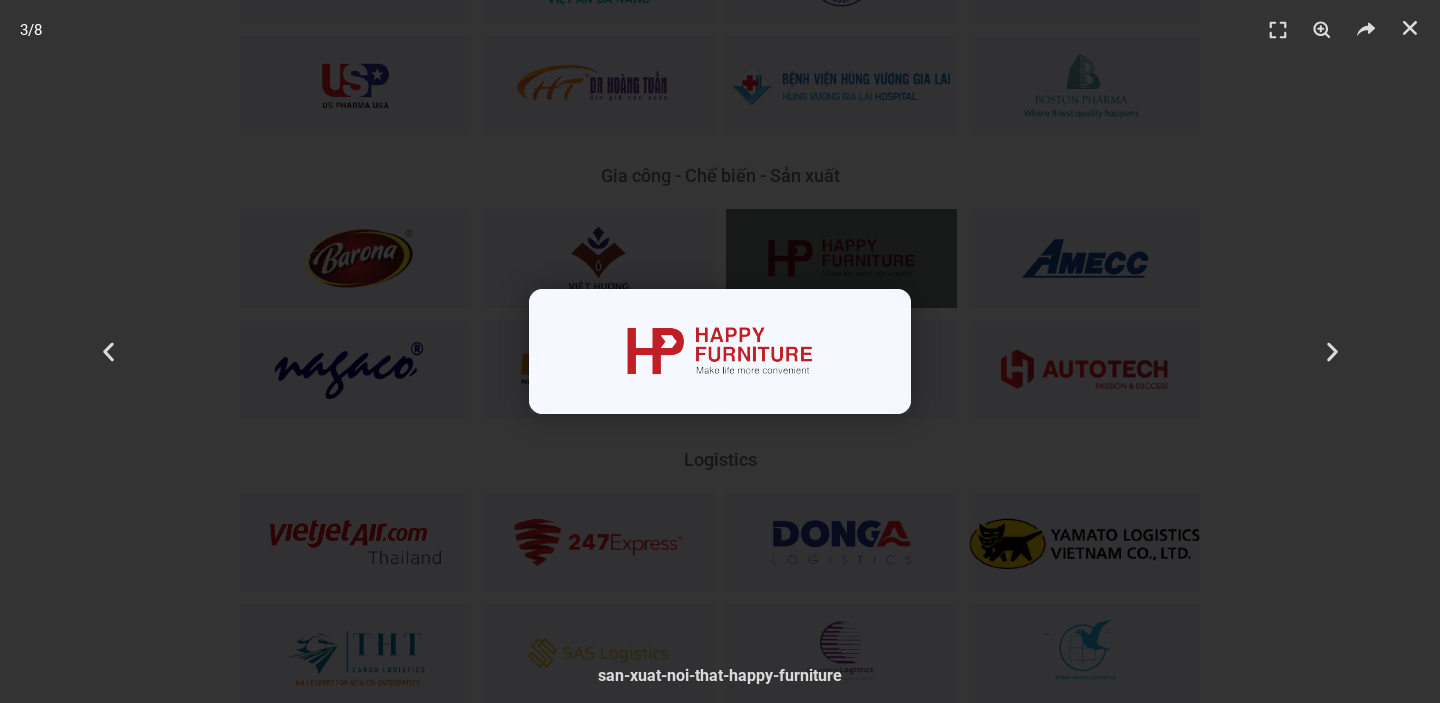 click at bounding box center [720, 351] 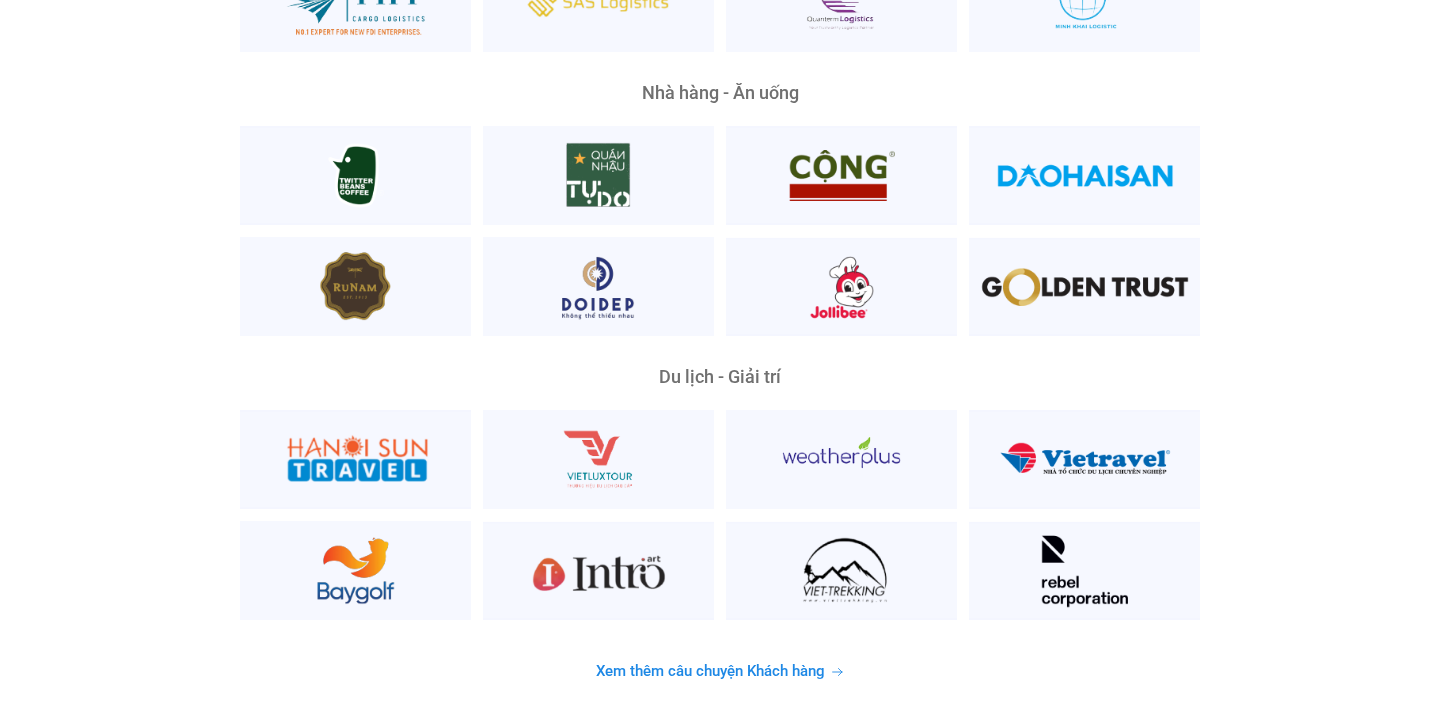 scroll, scrollTop: 4390, scrollLeft: 0, axis: vertical 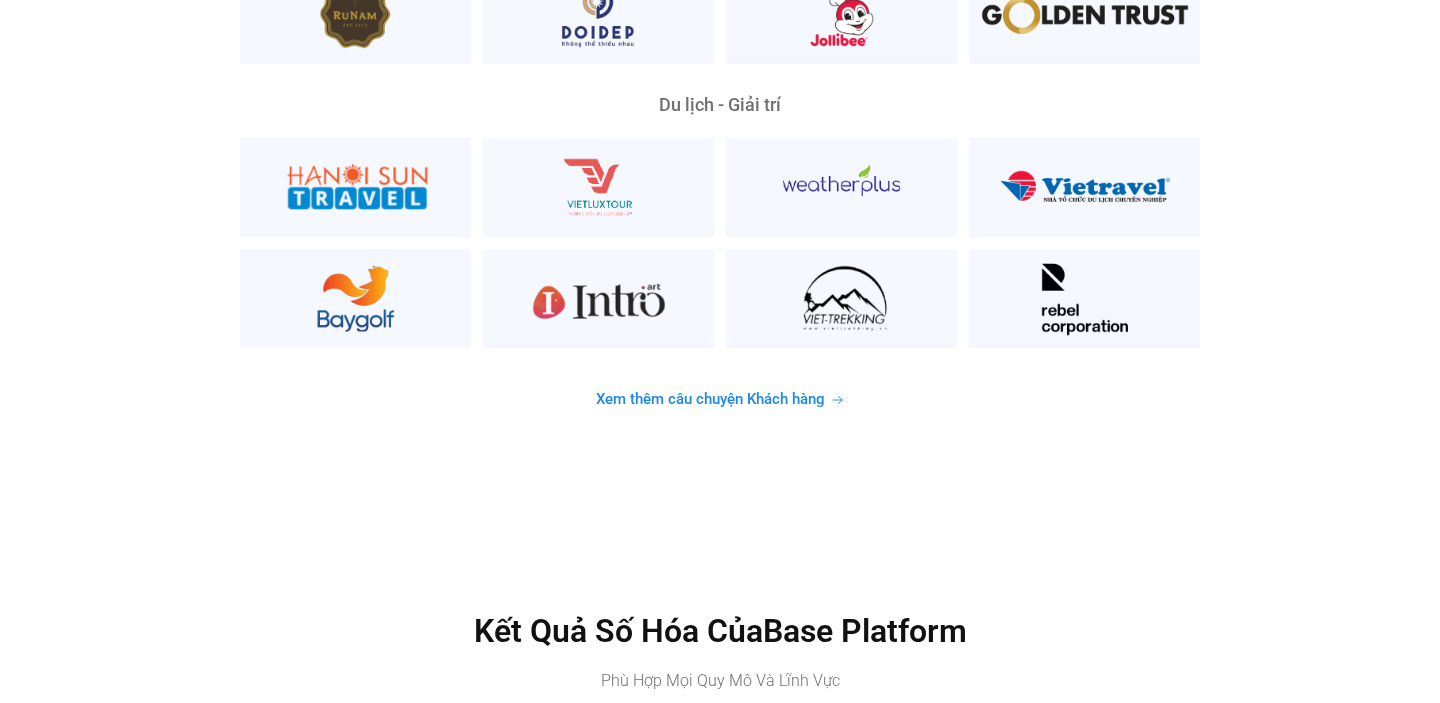 click on "Xem thêm câu chuyện Khách hàng" at bounding box center [710, 399] 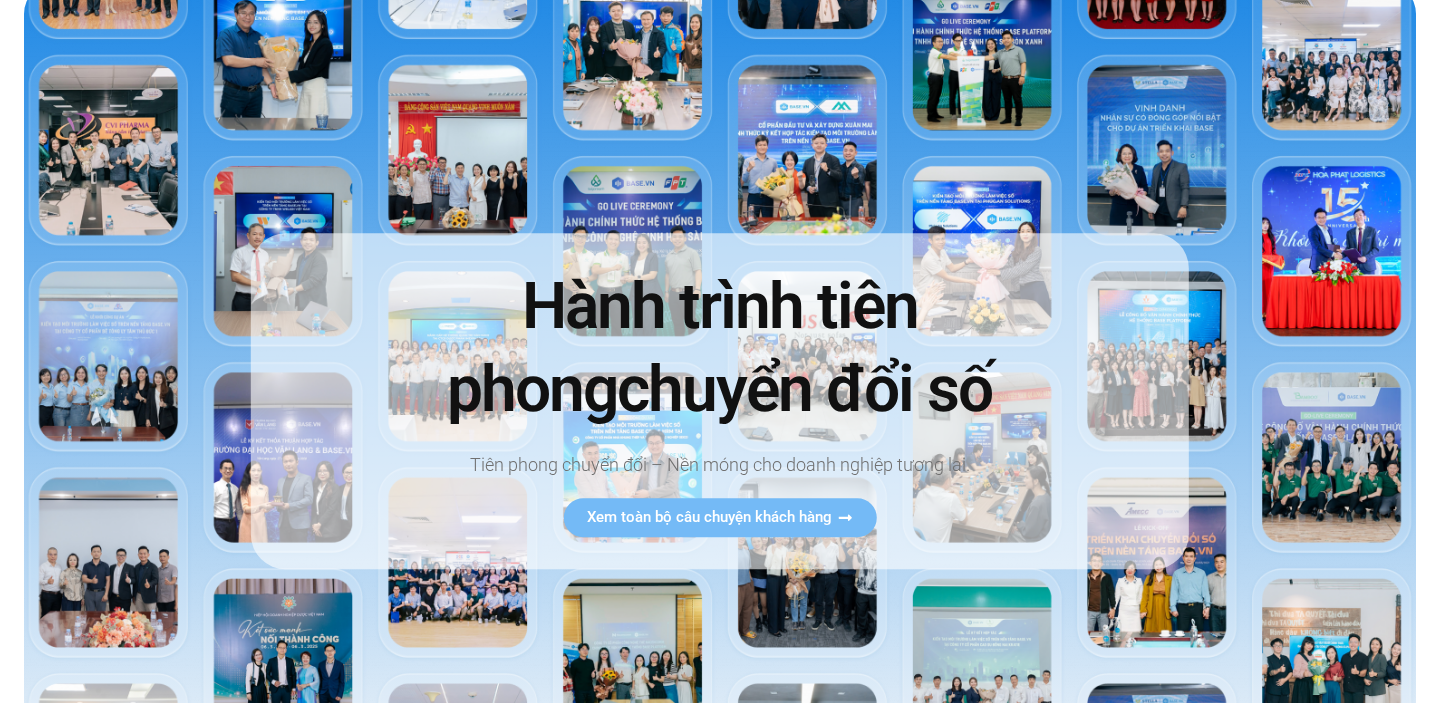 scroll, scrollTop: 0, scrollLeft: 0, axis: both 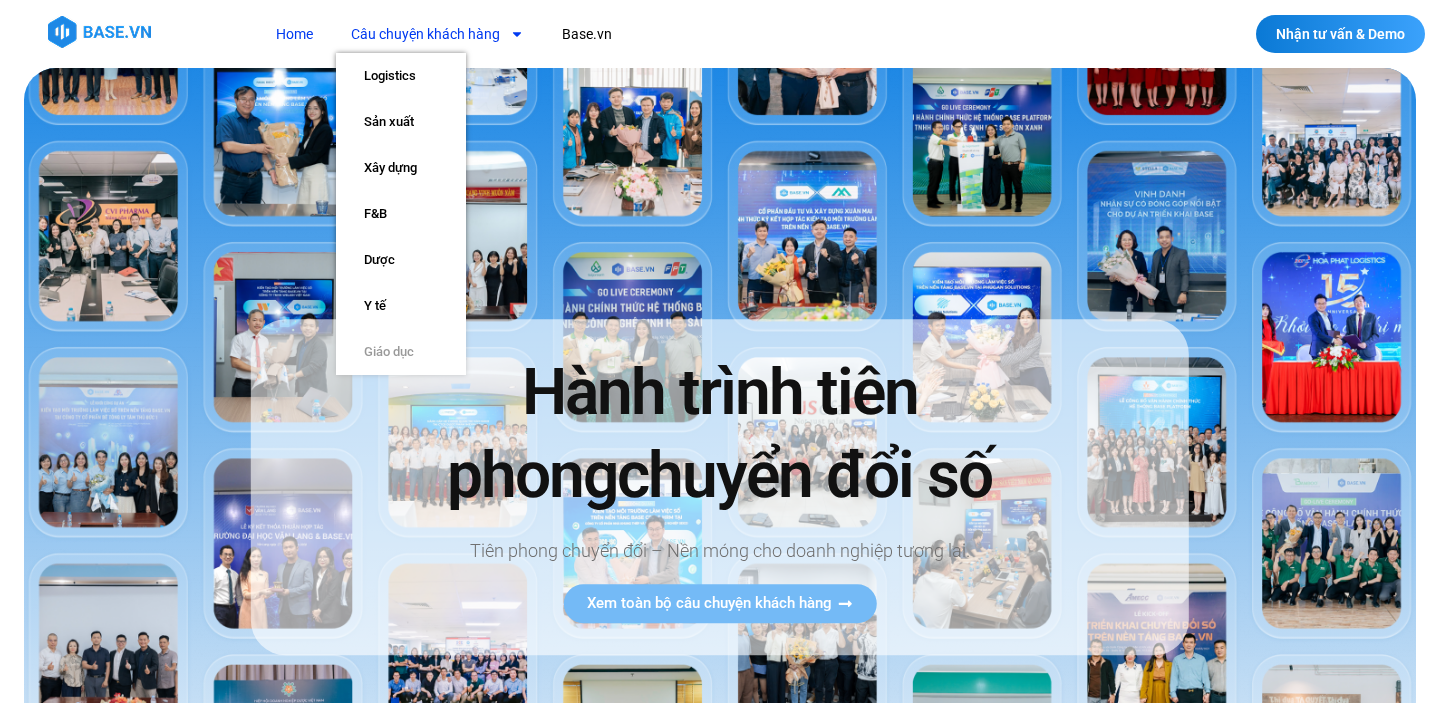 click on "Câu chuyện khách hàng" 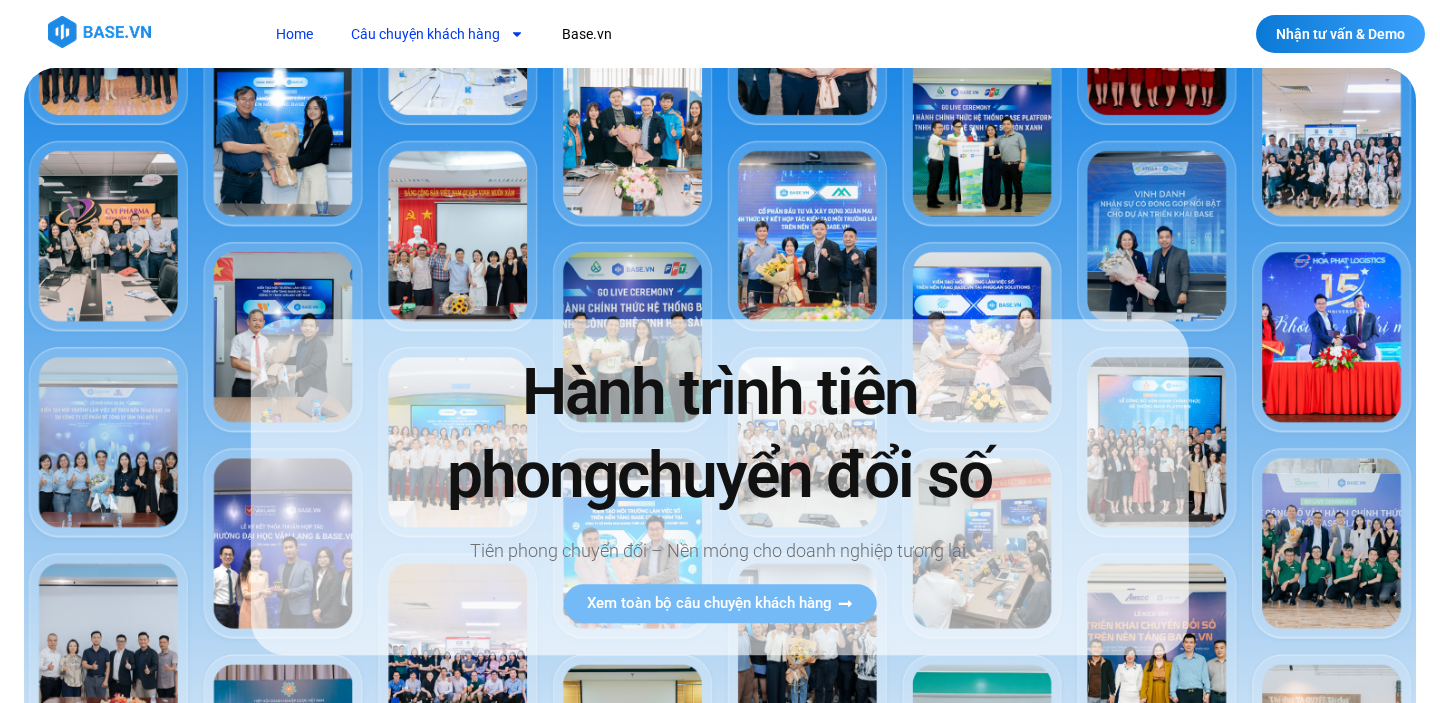 click on "Câu chuyện khách hàng" 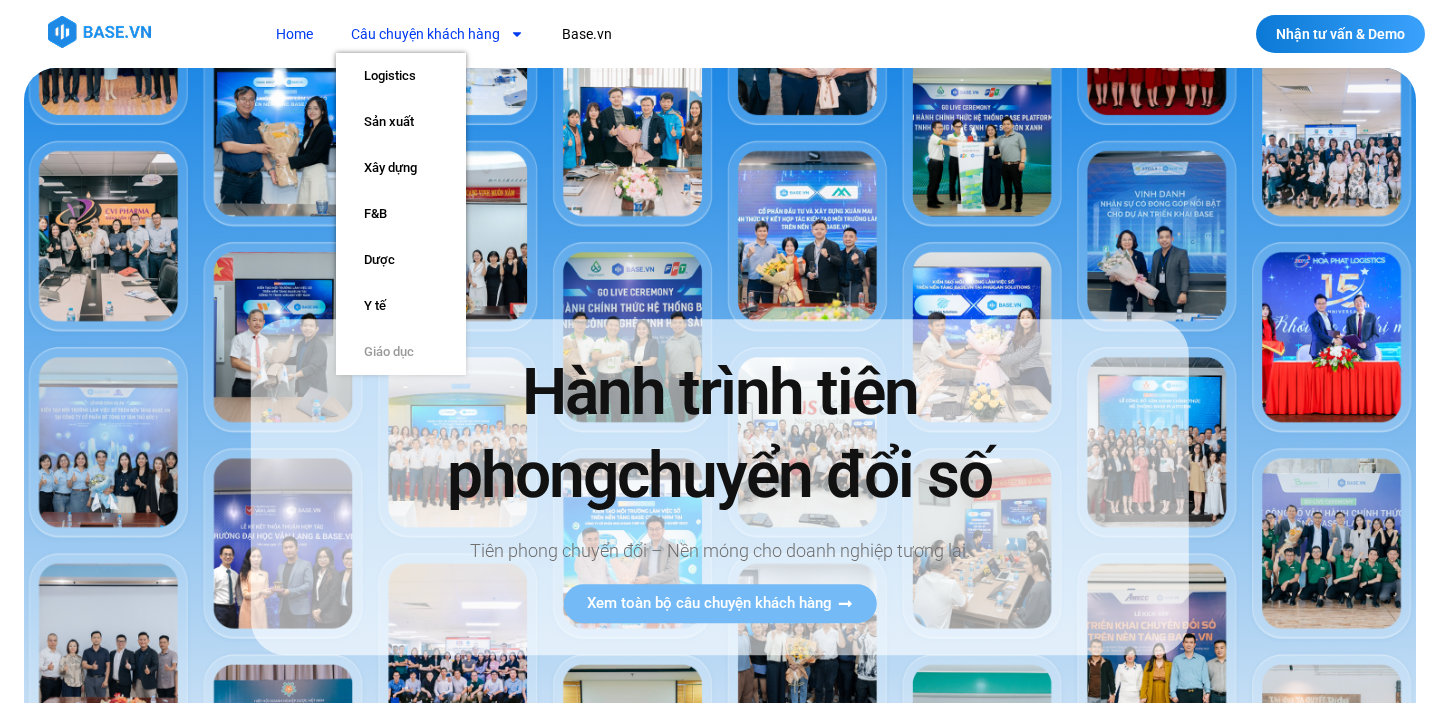 click on "Câu chuyện khách hàng" 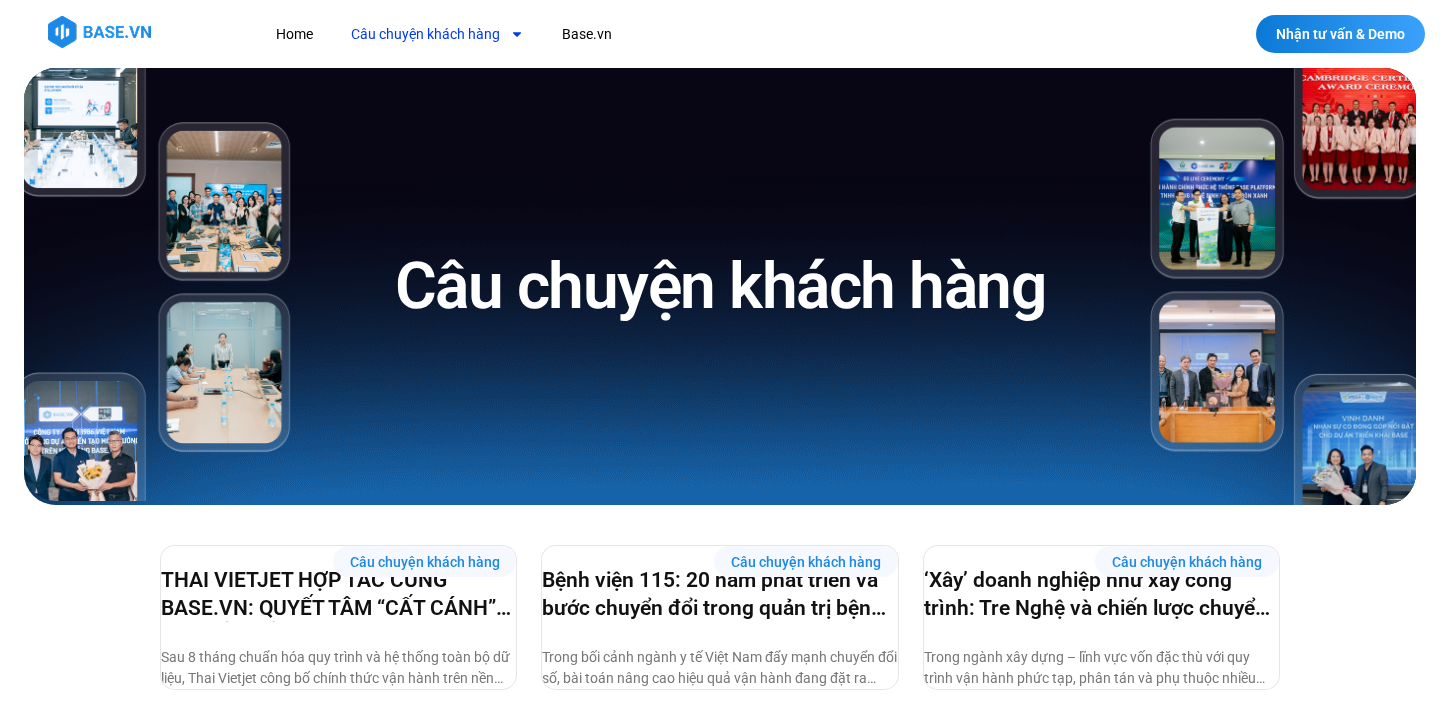 scroll, scrollTop: 97, scrollLeft: 0, axis: vertical 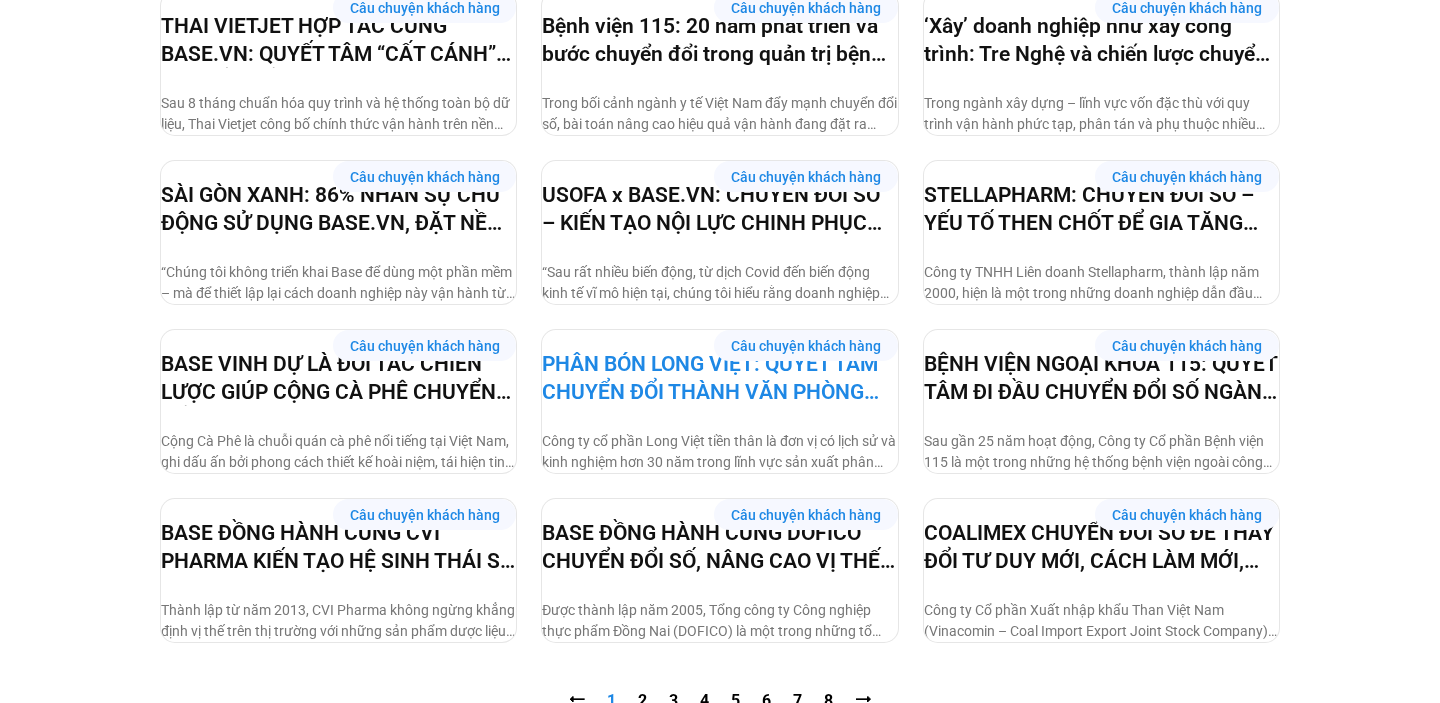 click on "PHÂN BÓN LONG VIỆT: QUYẾT TÂM CHUYỂN ĐỔI THÀNH VĂN PHÒNG SỐ, GIẢM CÁC THỦ TỤC GIẤY TỜ" at bounding box center (719, 378) 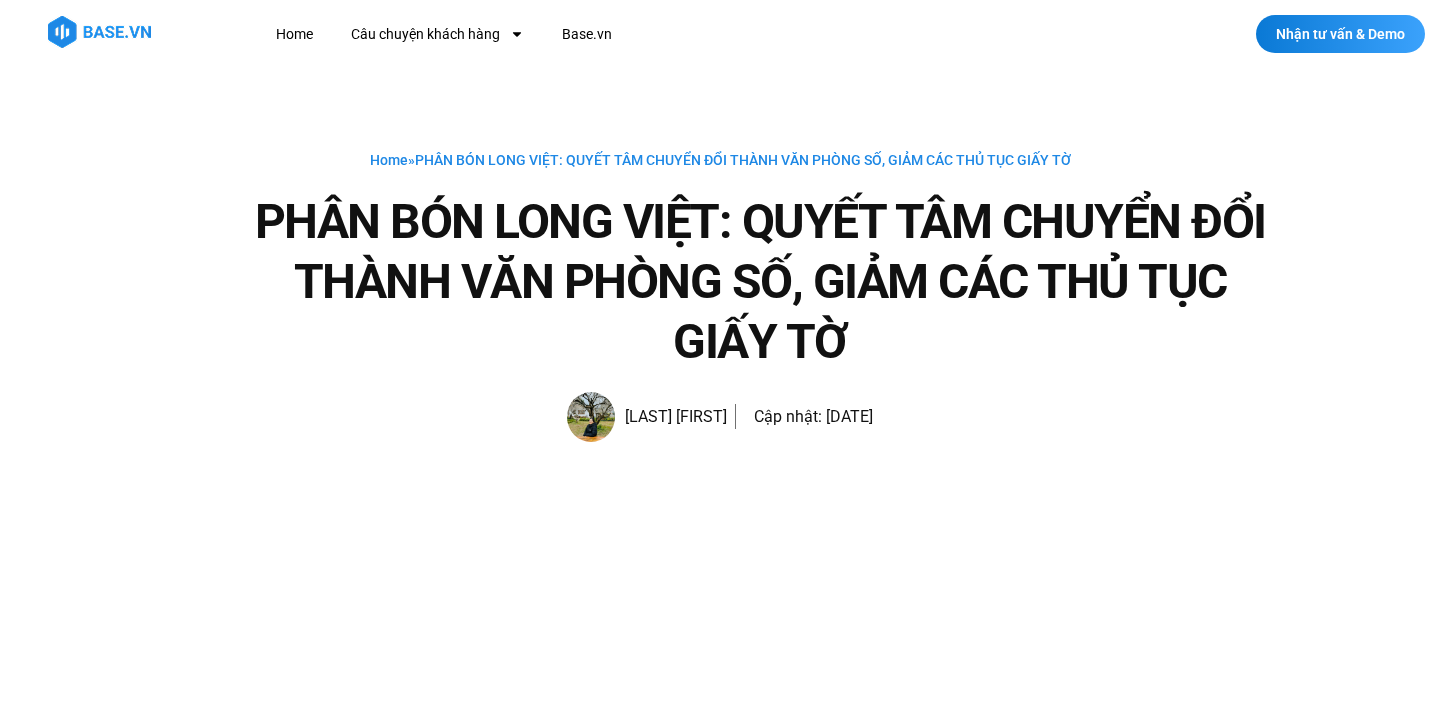 scroll, scrollTop: 0, scrollLeft: 0, axis: both 